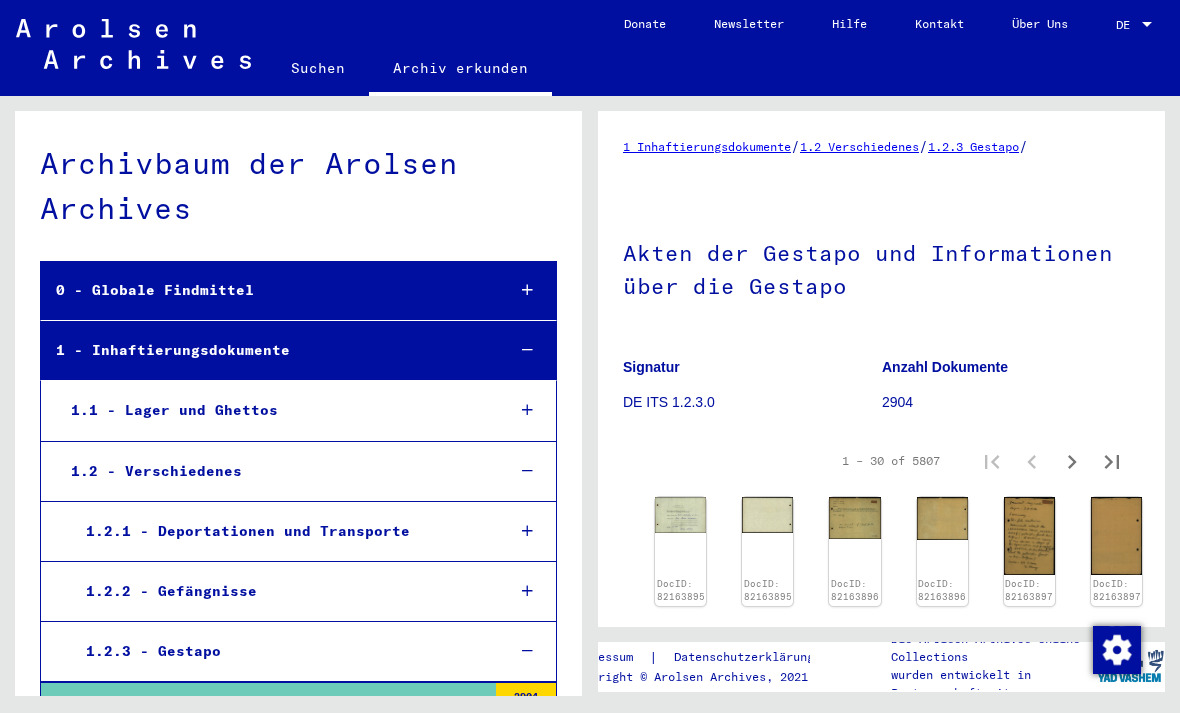 scroll, scrollTop: 0, scrollLeft: 0, axis: both 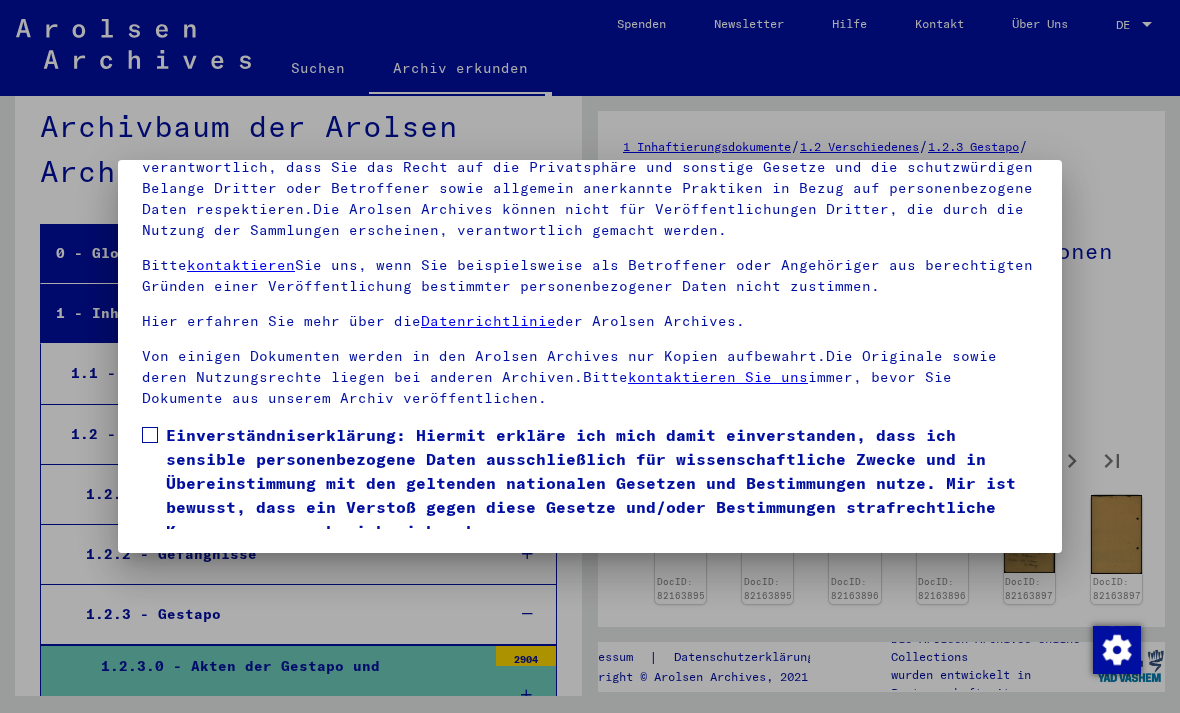 click on "Einverständniserklärung: Hiermit erkläre ich mich damit einverstanden, dass ich sensible personenbezogene Daten ausschließlich für wissenschaftliche Zwecke und in Übereinstimmung mit den geltenden nationalen Gesetzen und Bestimmungen nutze. Mir ist bewusst, dass ein Verstoß gegen diese Gesetze und/oder Bestimmungen strafrechtliche Konsequenzen nach sich ziehen kann." at bounding box center [590, 483] 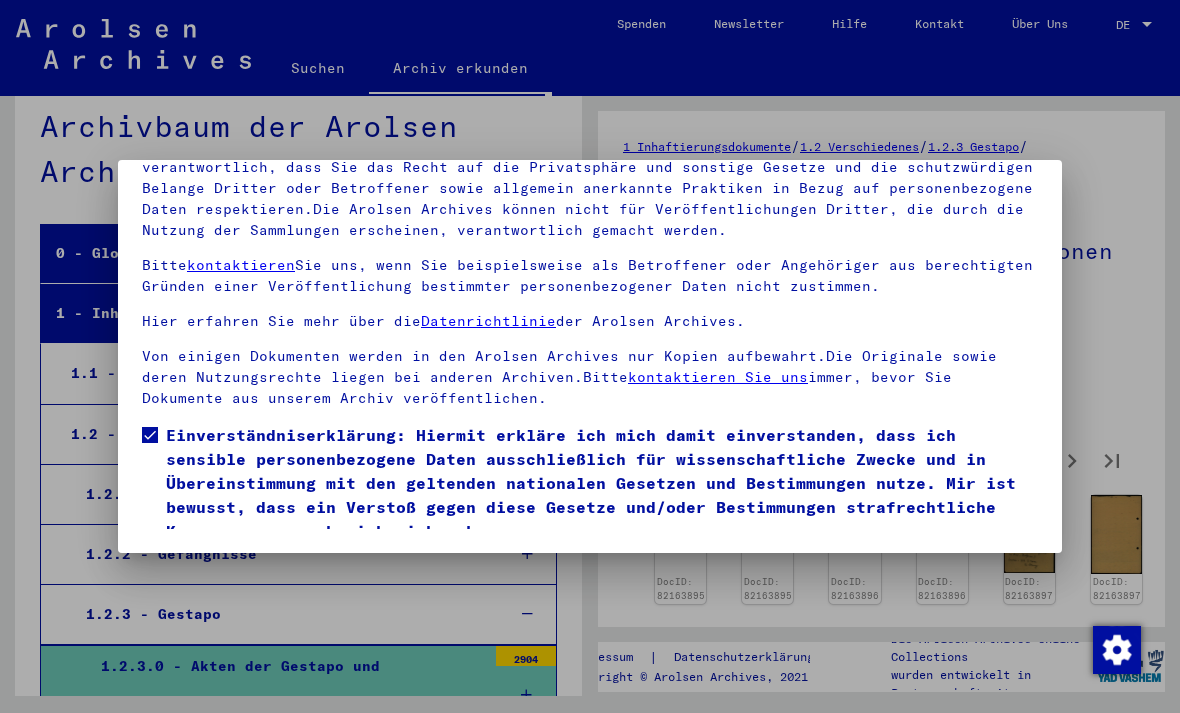 click on "Ich stimme zu" at bounding box center (217, 572) 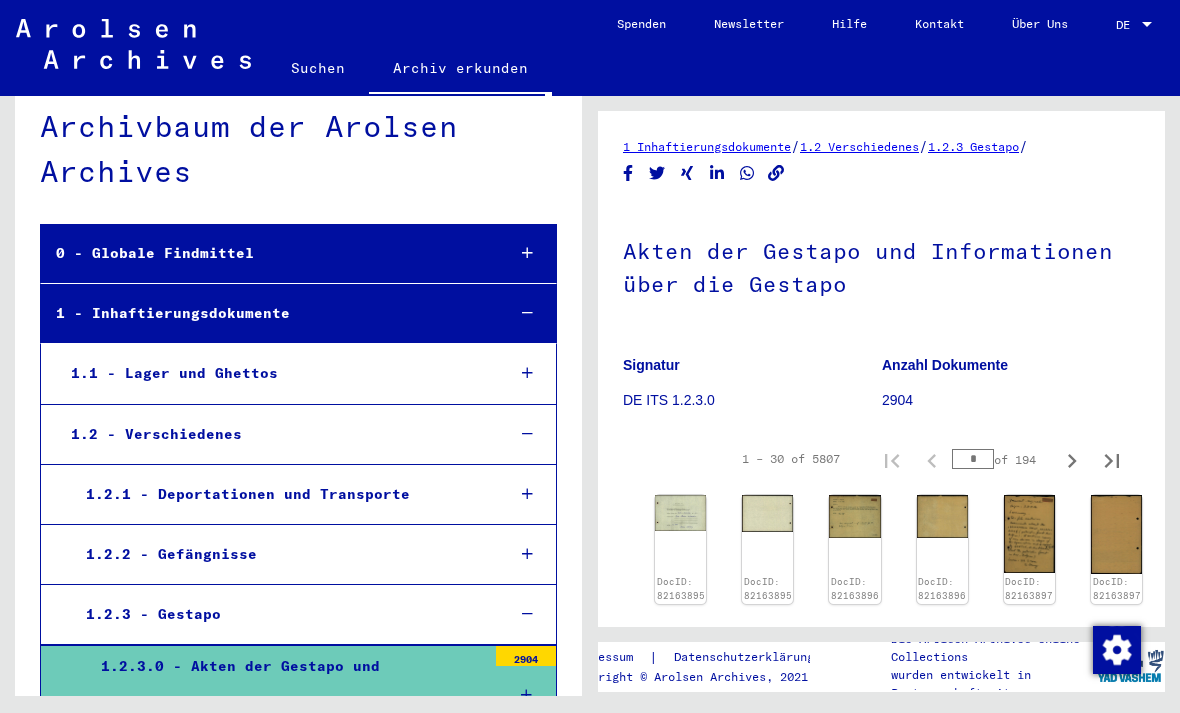 click on "Suchen" 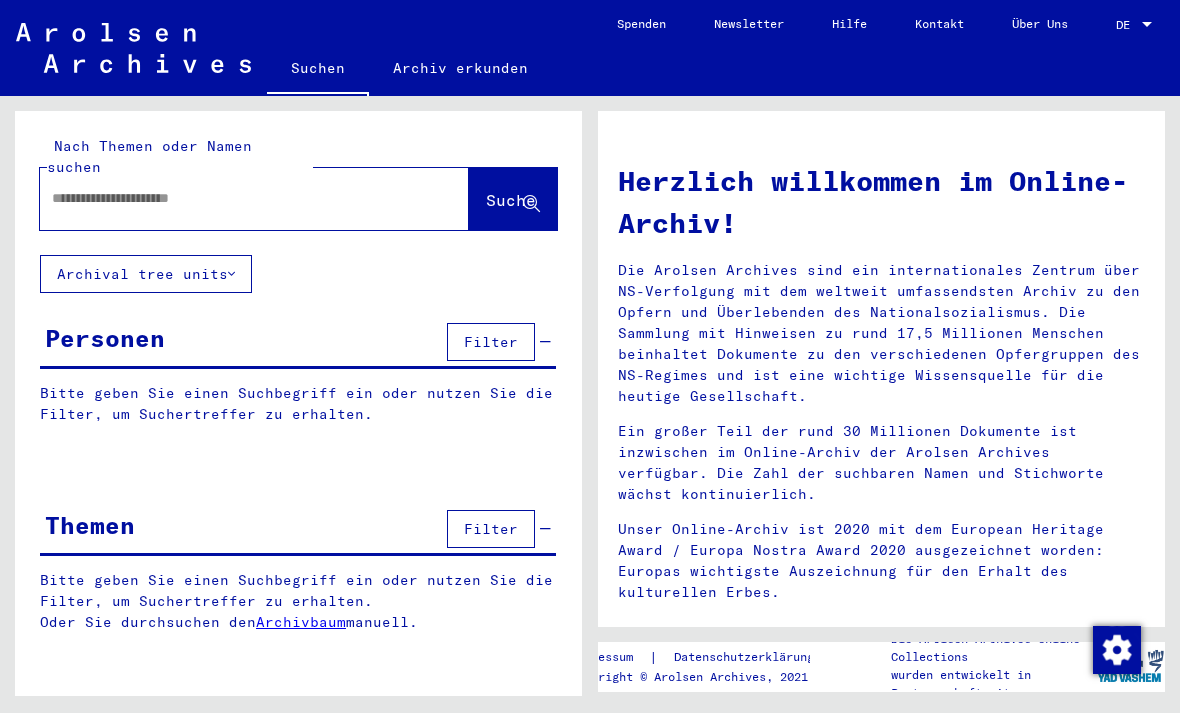 click on "Bitte geben Sie einen Suchbegriff ein oder nutzen Sie die Filter, um Suchertreffer zu erhalten." at bounding box center (298, 404) 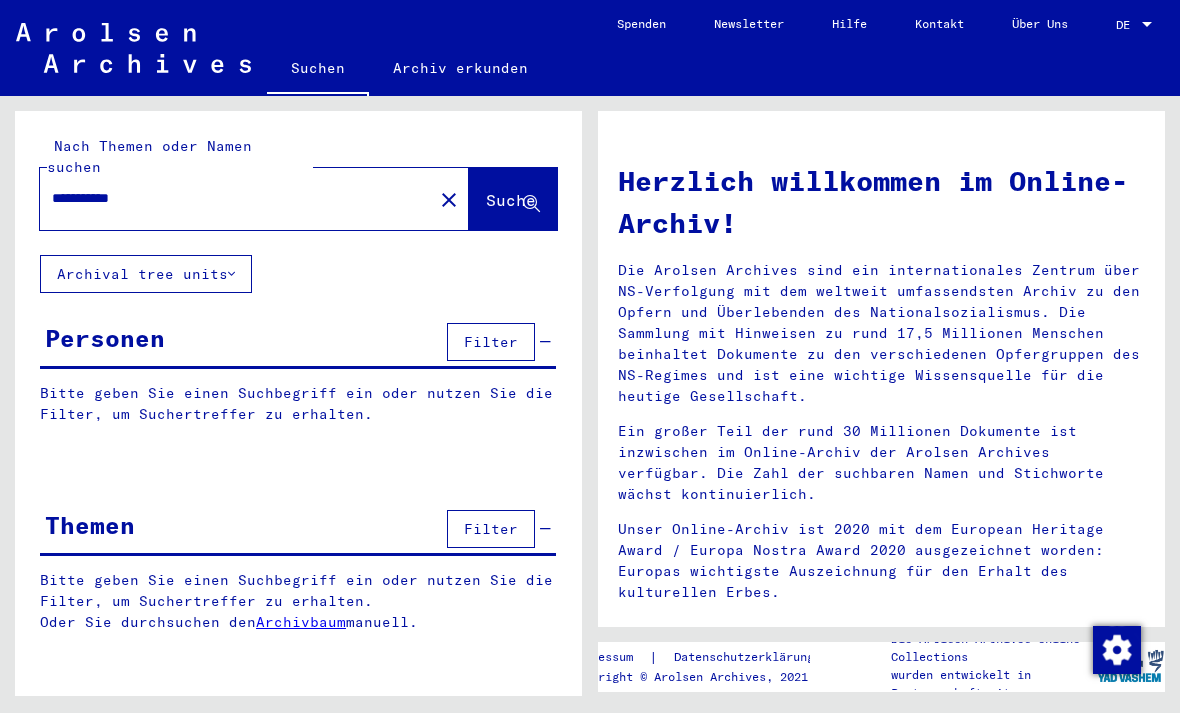 type on "**********" 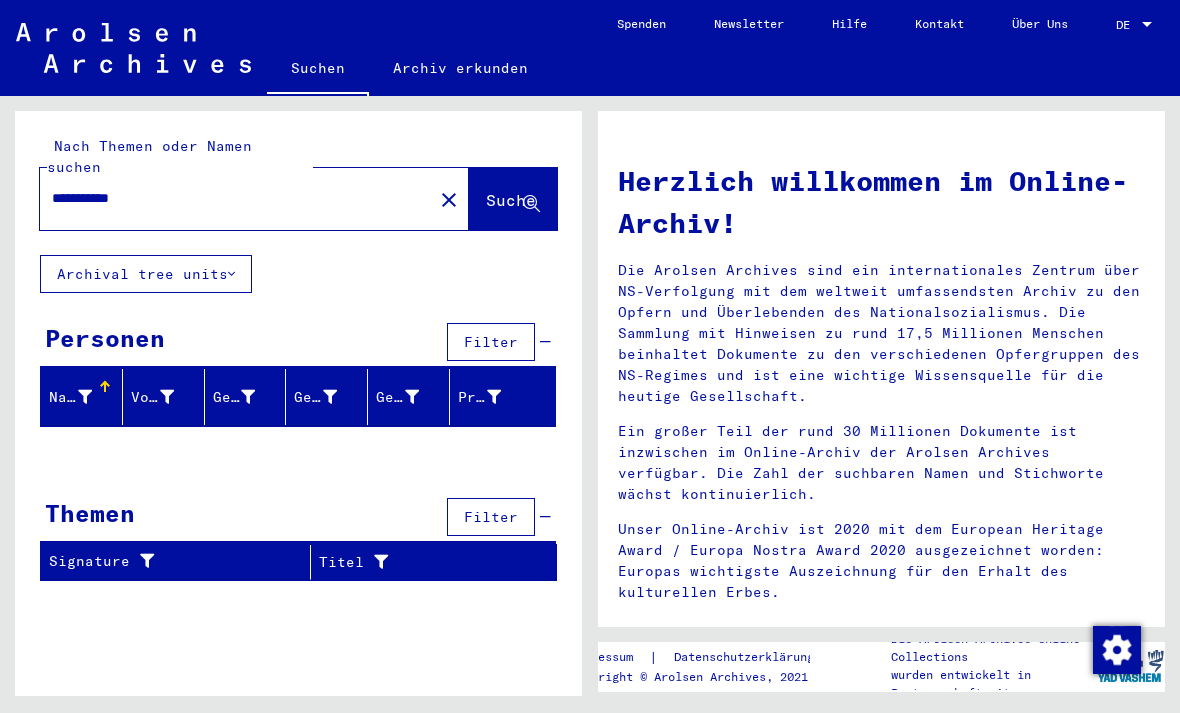 click on "**********" 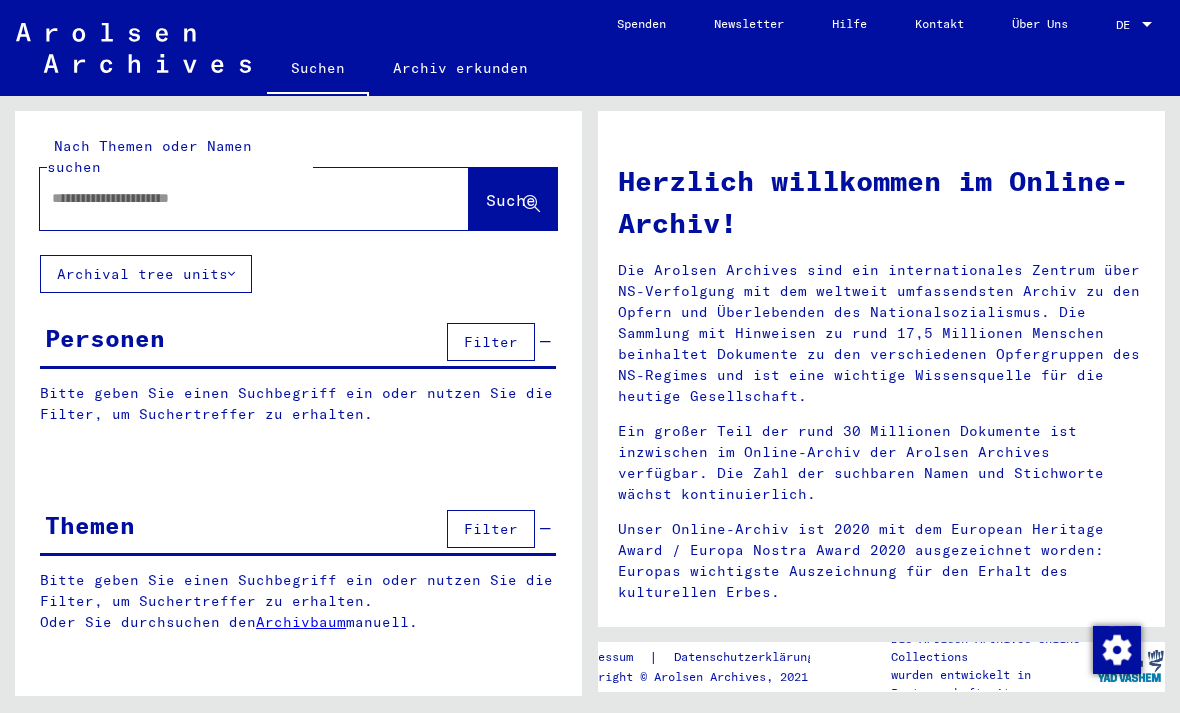 click 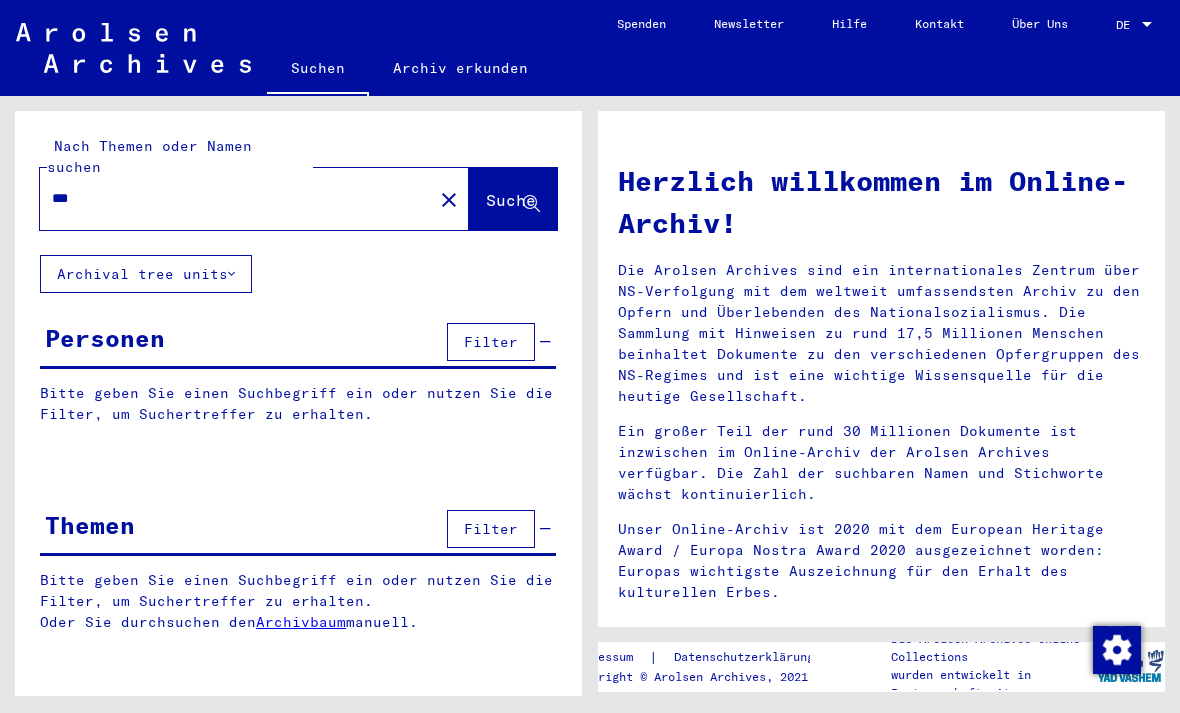 type on "***" 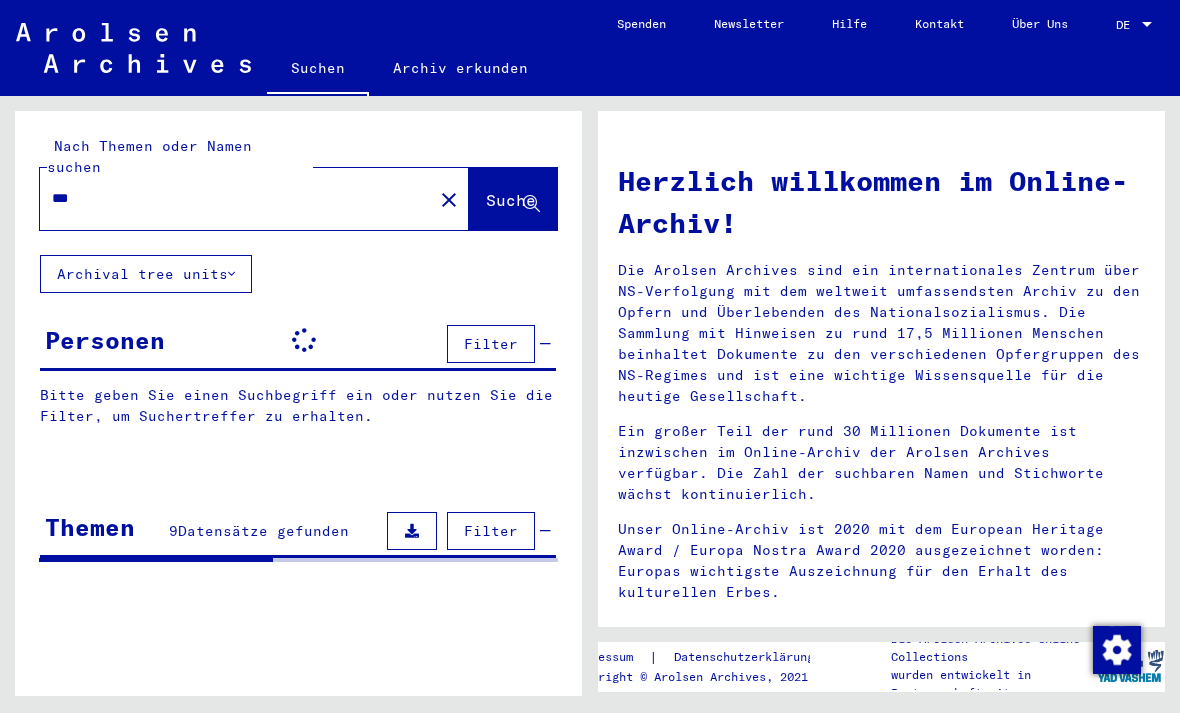 click on "Nach Themen oder Namen suchen *** close Suche Archival tree units Personen Filter Bitte geben Sie einen Suchbegriff ein oder nutzen Sie die Filter, um Suchertreffer zu erhalten. Signature Nachname Vorname Geburtsname Geburt‏ Geburtsdatum Prisoner # Vater (Adoptivvater) Mutter (Adoptivmutter) Religion Nationalität Beruf Haftstätte Sterbedatum Letzter Wohnort Letzter Wohnort (Land) Haftstätte Letzter Wohnort (Provinz) Letzter Wohnort (Ort) Letzter Wohnort (Stadtteil) Letzter Wohnort (Straße) Letzter Wohnort (Hausnummer) Signature Nachname Vorname Geburtsname Geburt‏ Geburtsdatum Prisoner # Themen 9 Datensätze gefunden Filter Signatur Signature Titel hierarchy list" 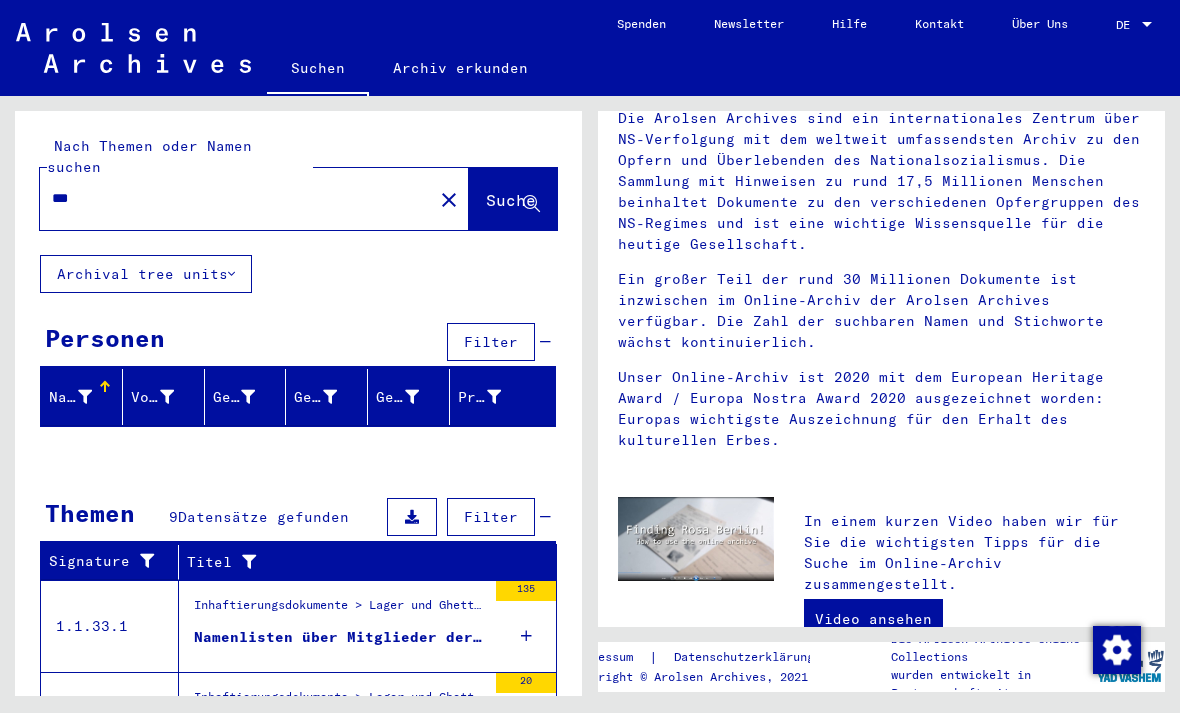 scroll, scrollTop: 153, scrollLeft: 0, axis: vertical 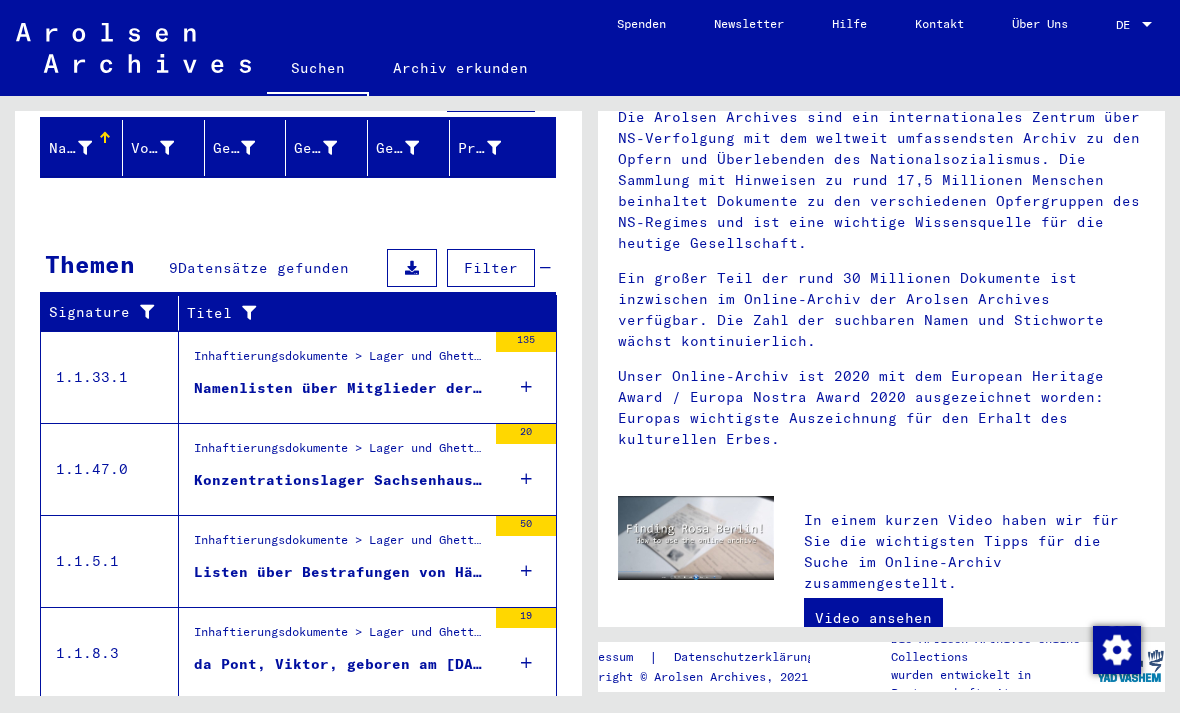 click on "Inhaftierungsdokumente > Lager und Ghettos > Konzentrationslager Oranienburg > Listenmaterial Oranienburg" at bounding box center (340, 361) 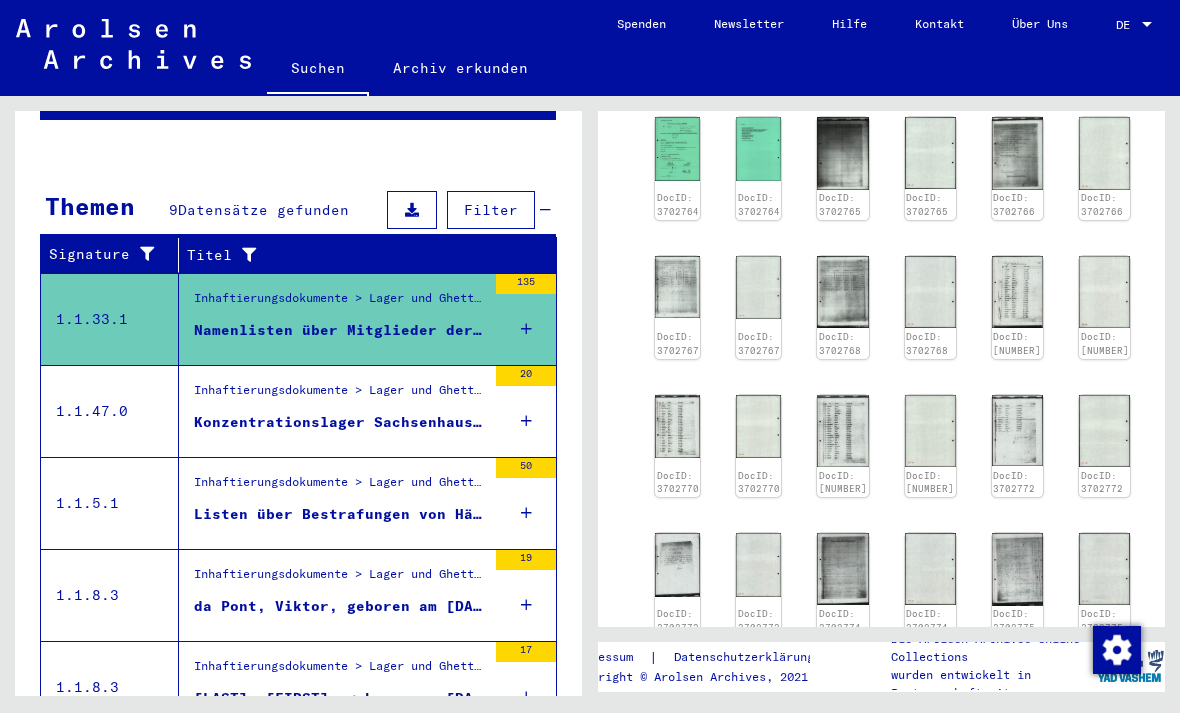 scroll, scrollTop: 828, scrollLeft: 0, axis: vertical 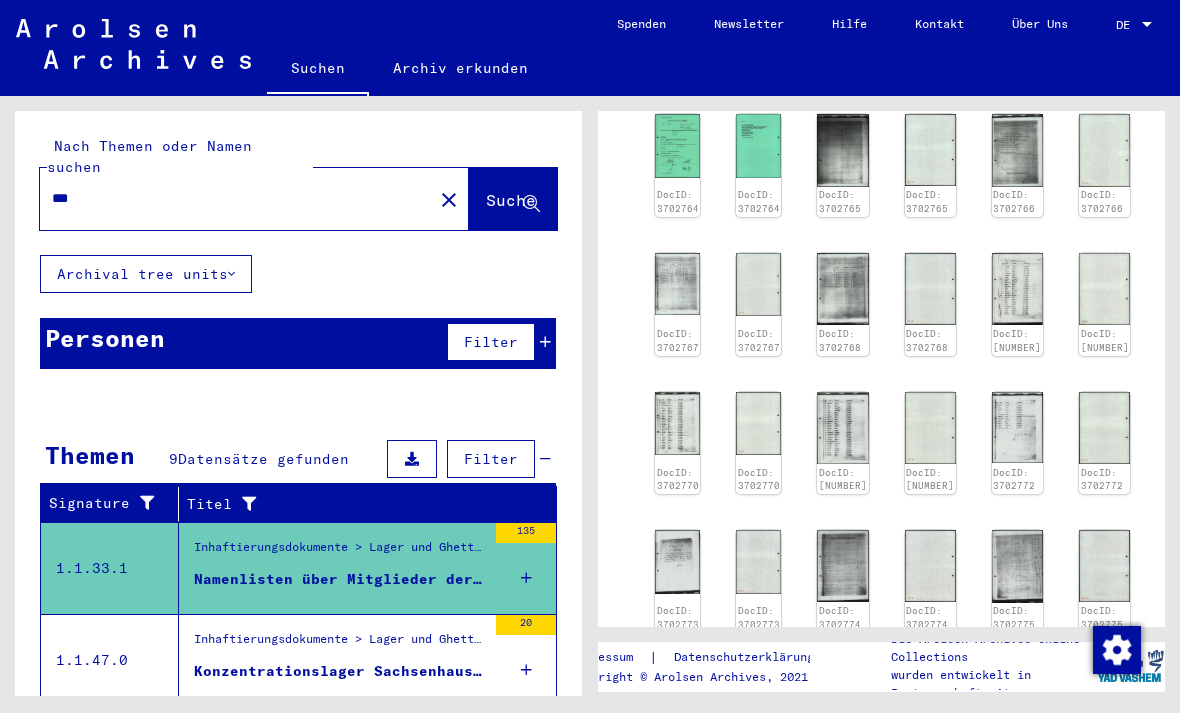 click on "close" 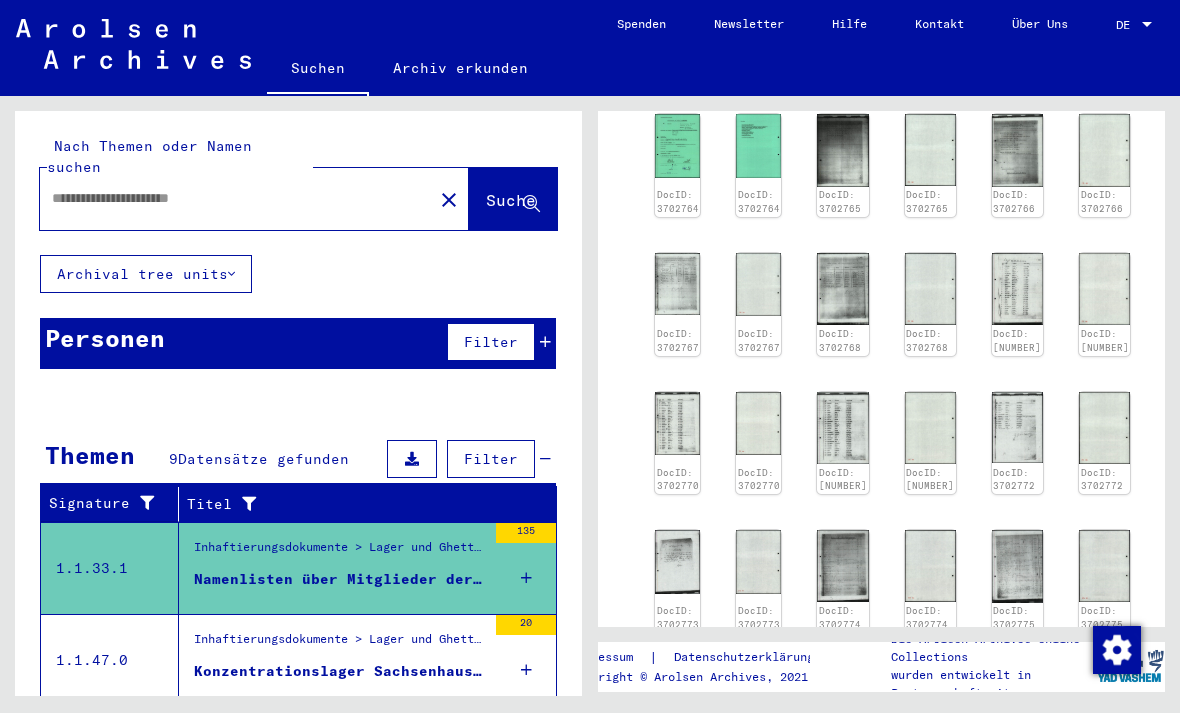 scroll, scrollTop: 0, scrollLeft: 0, axis: both 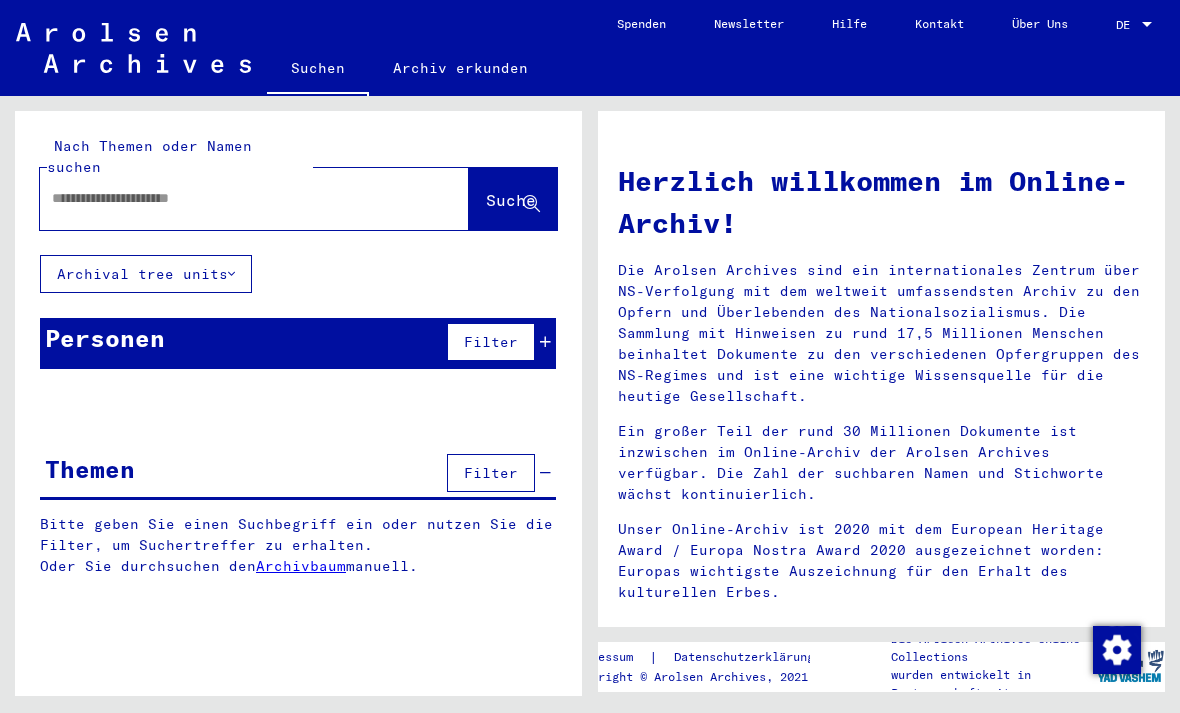 click at bounding box center [230, 198] 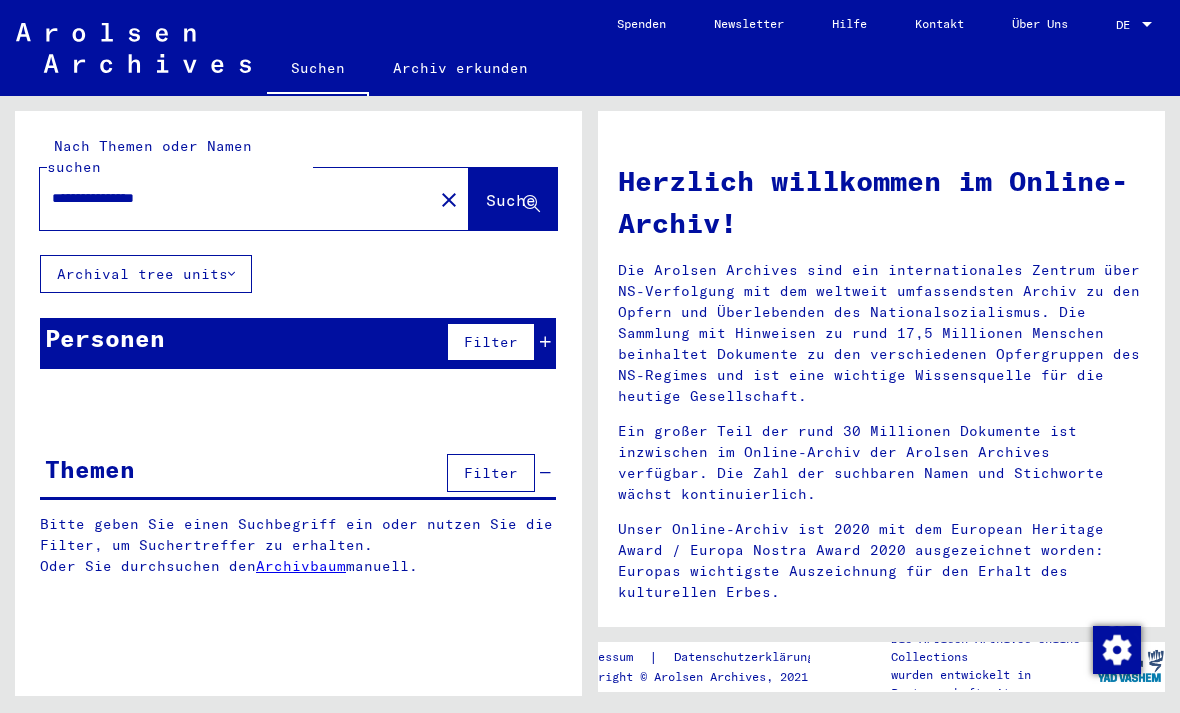 type on "**********" 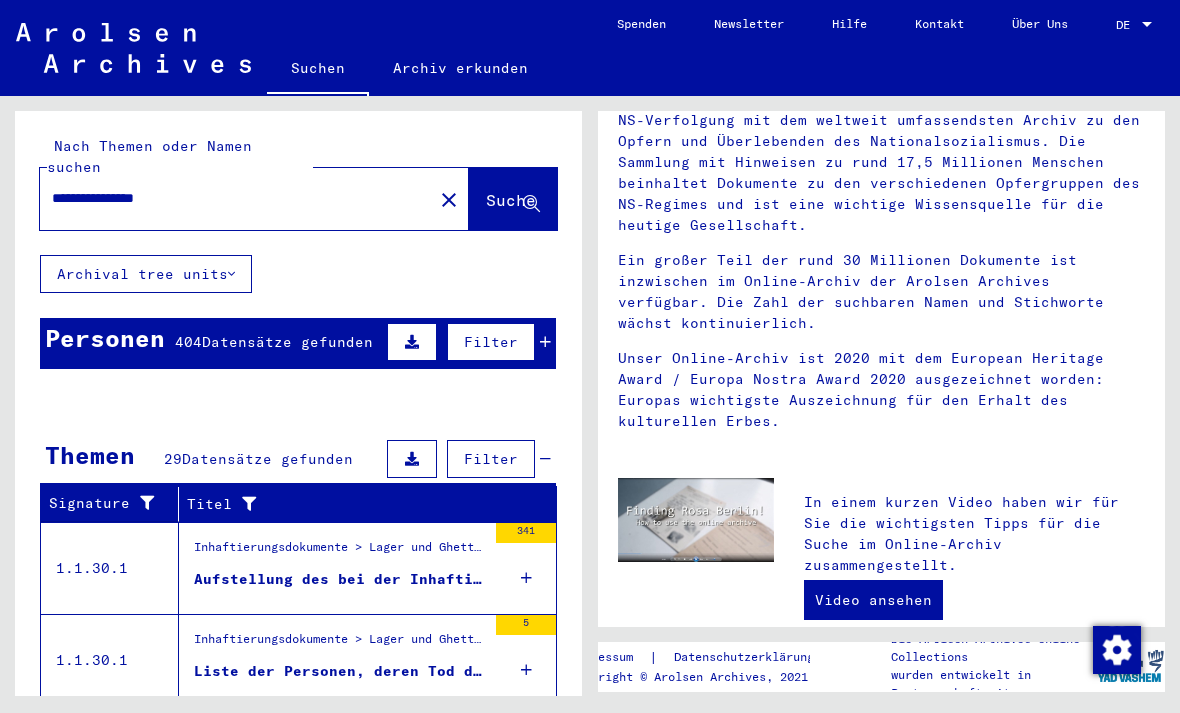 scroll, scrollTop: 171, scrollLeft: 0, axis: vertical 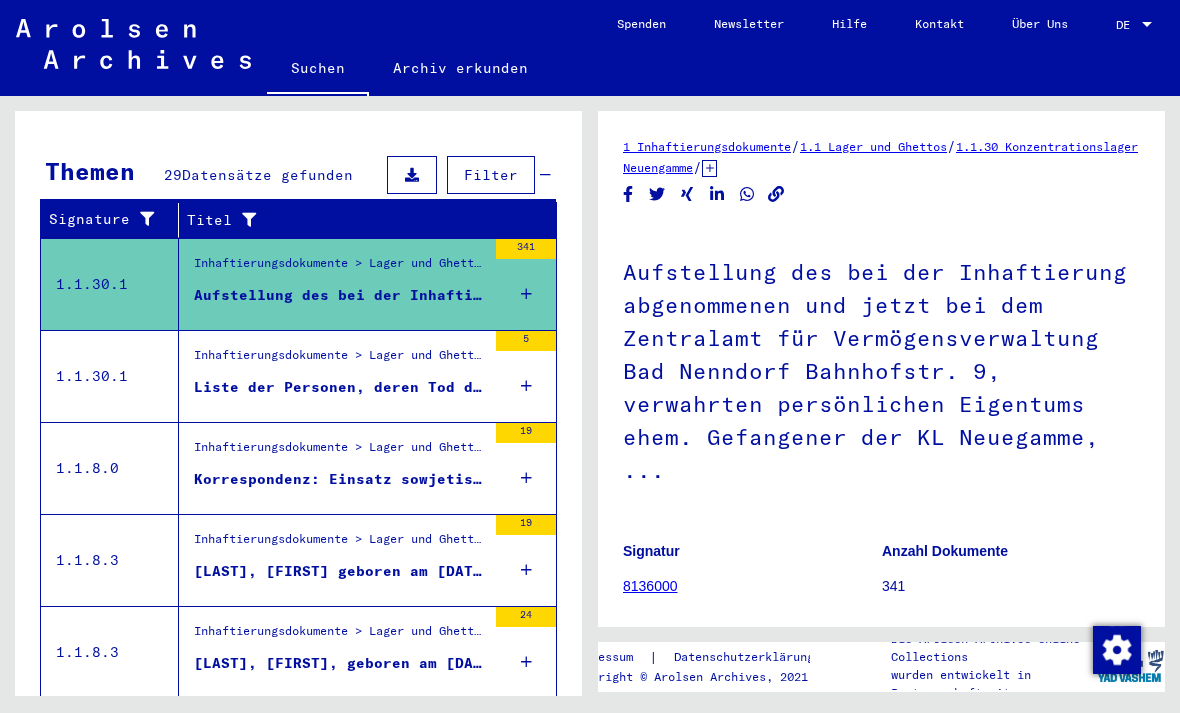 click on "Inhaftierungsdokumente > Lager und Ghettos > Konzentrationslager Neuengamme > Listenmaterial Neuengamme" at bounding box center [340, 360] 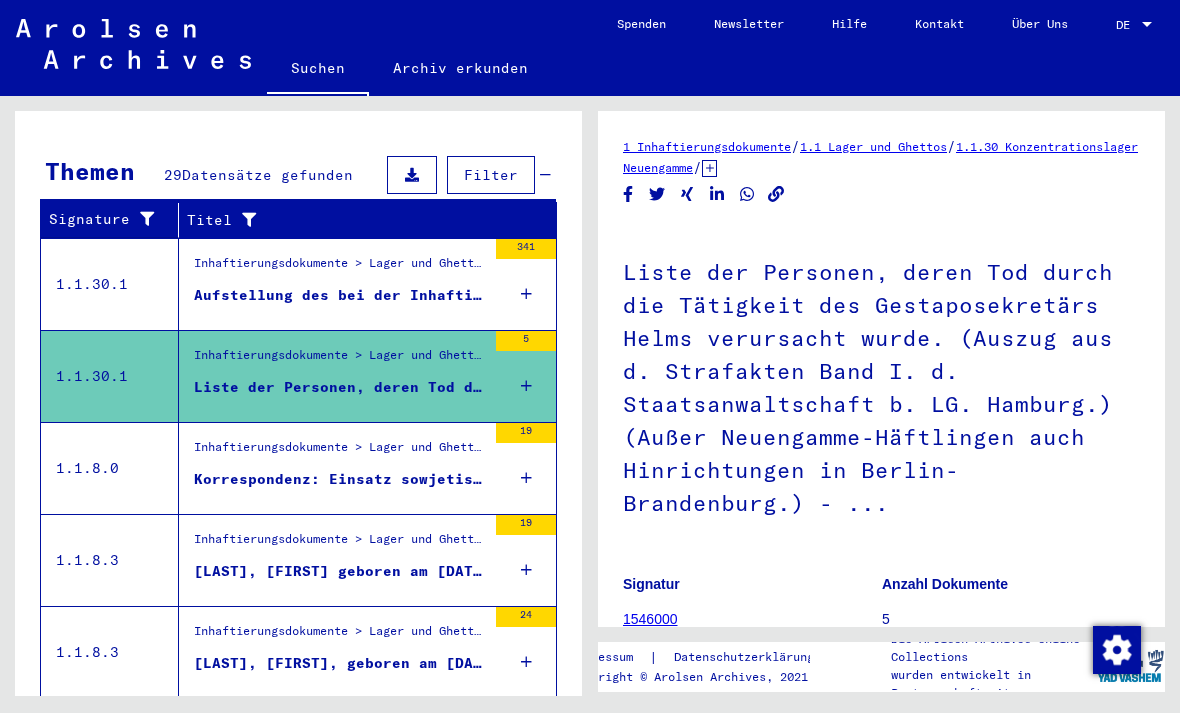 scroll, scrollTop: 0, scrollLeft: 0, axis: both 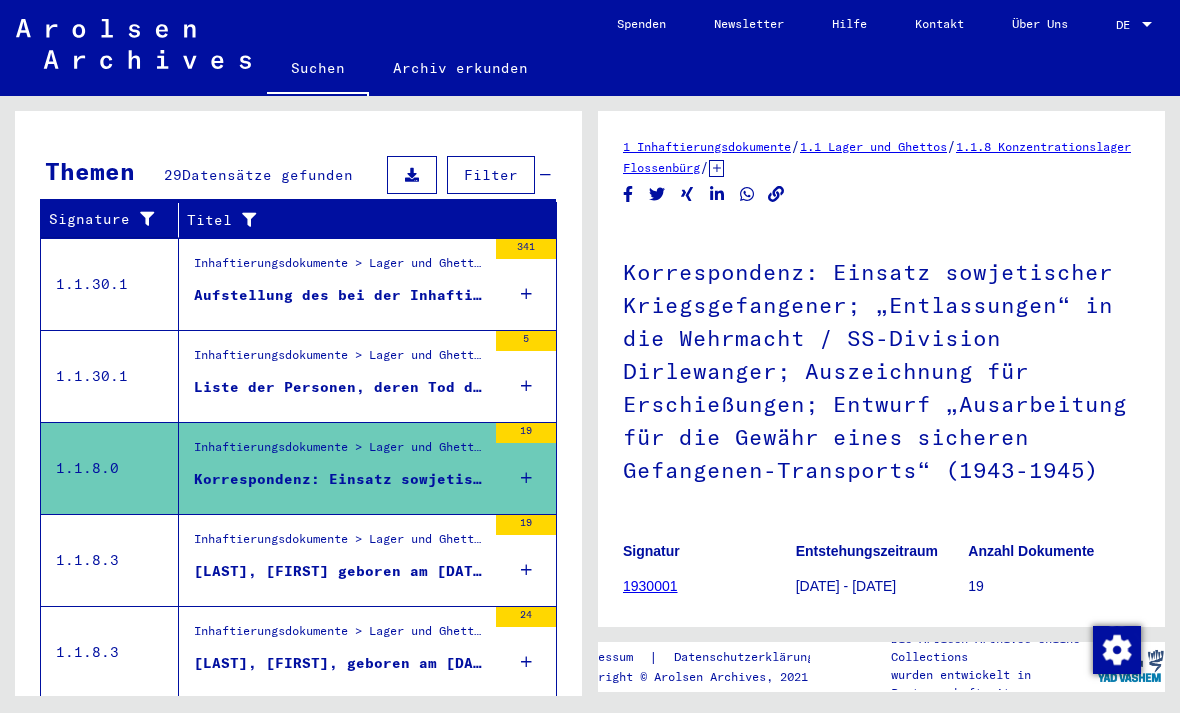click on "[LAST], [FIRST] geboren am [DATE] in Hamburg" at bounding box center [340, 571] 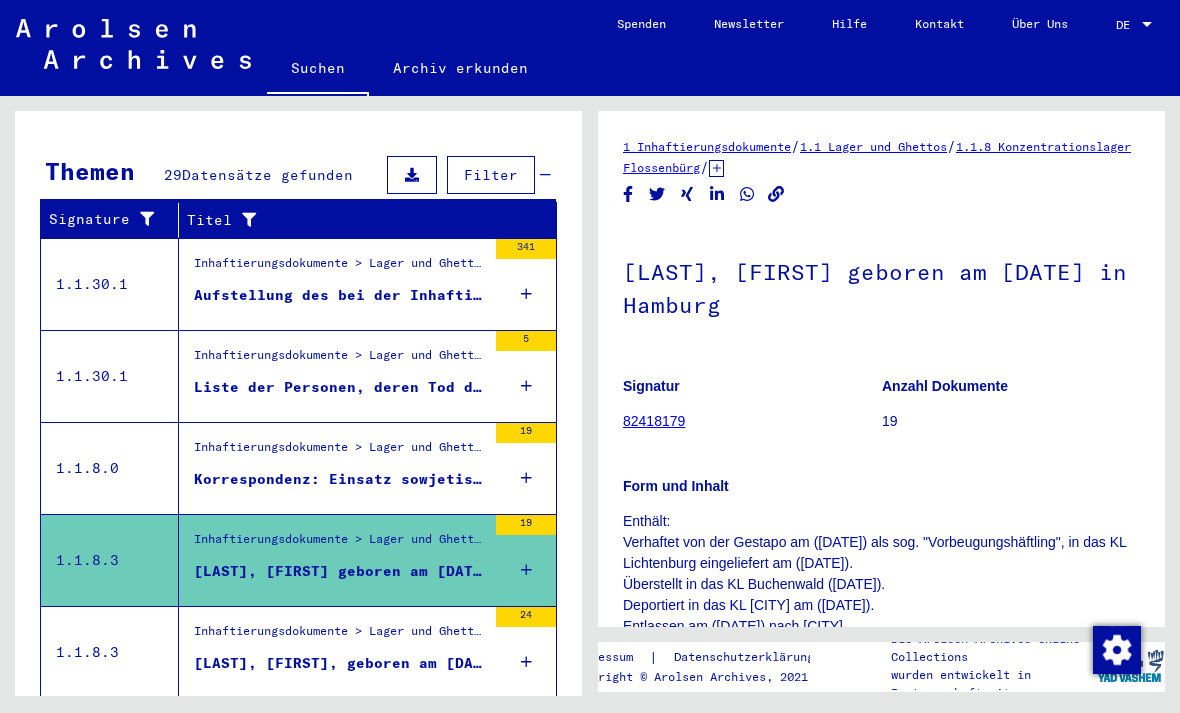 scroll, scrollTop: 0, scrollLeft: 0, axis: both 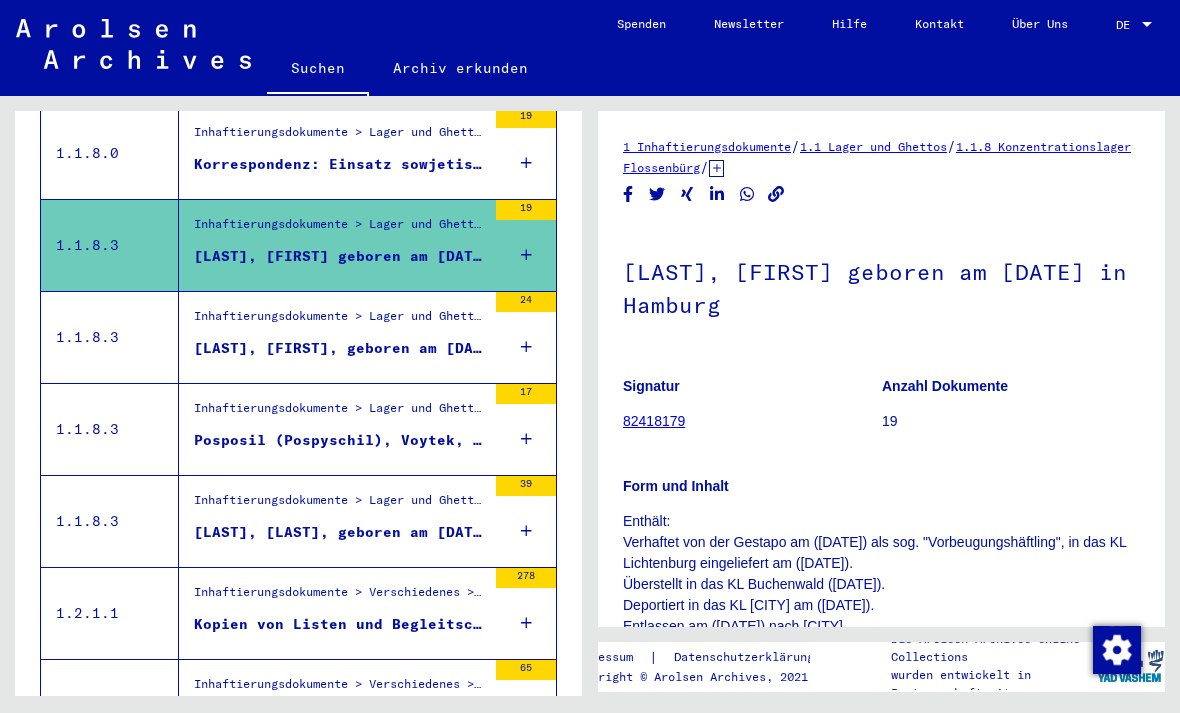 click on "[LAST], [FIRST], geboren am [DATE] in Hamburg" at bounding box center [340, 348] 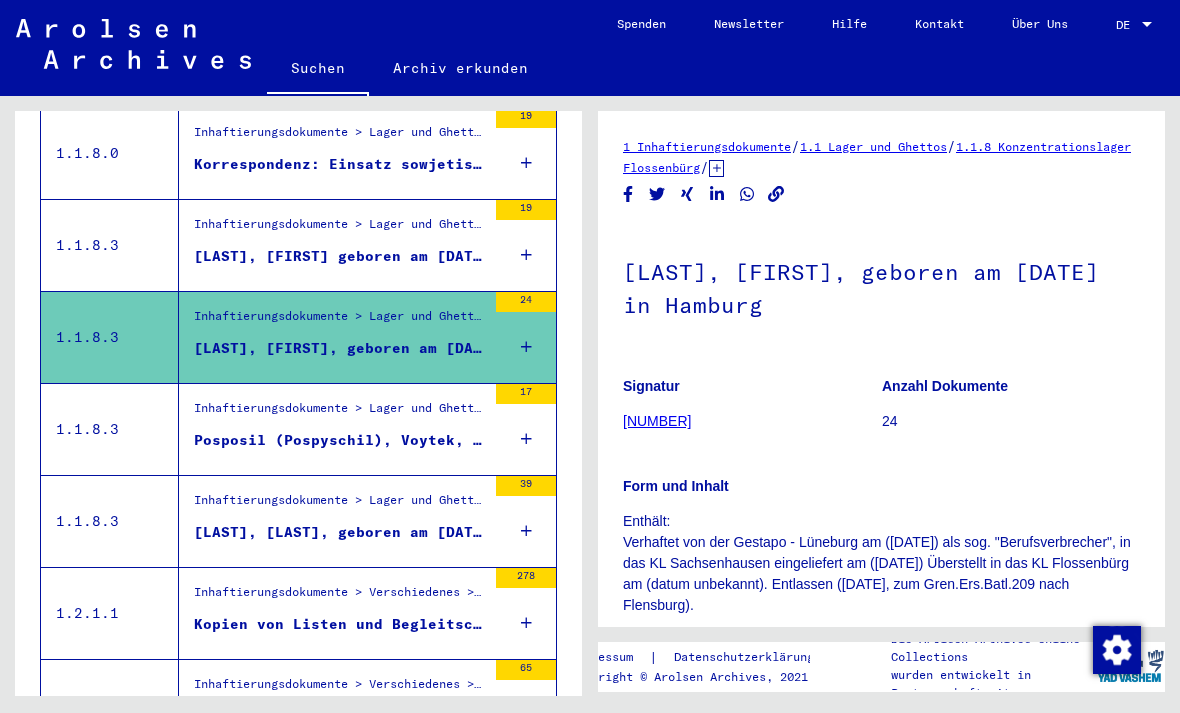 scroll, scrollTop: 0, scrollLeft: 0, axis: both 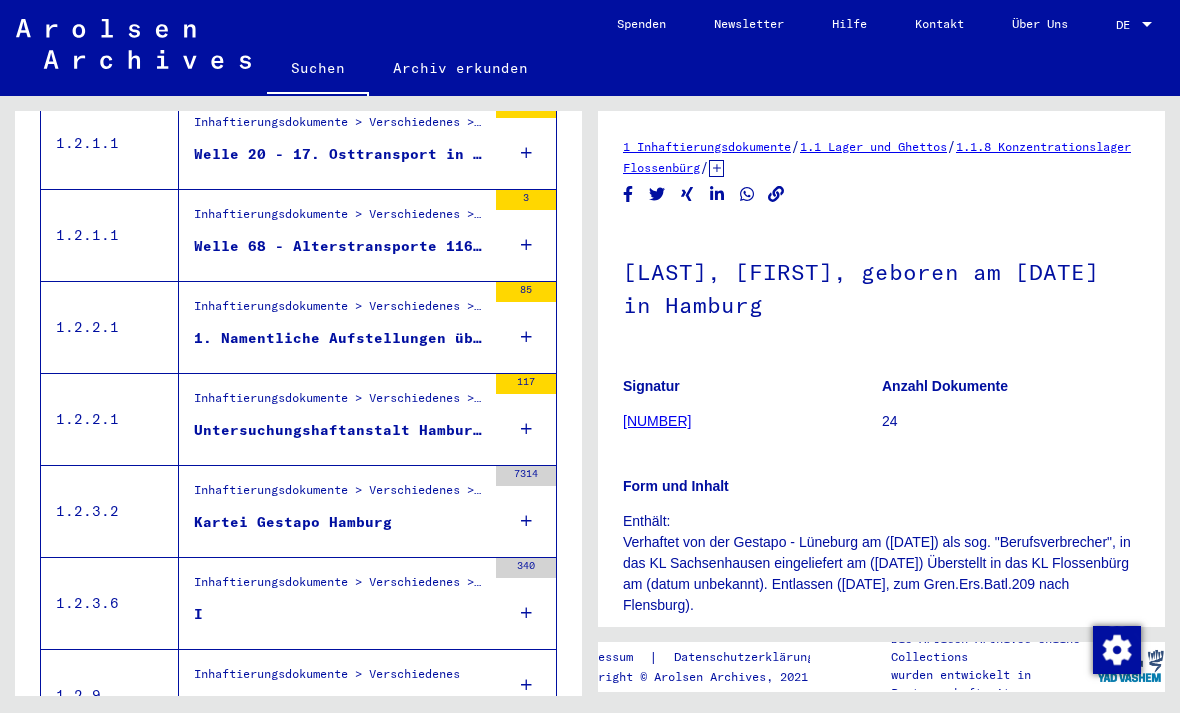 click on "Inhaftierungsdokumente > Verschiedenes > Gestapo" at bounding box center [340, 495] 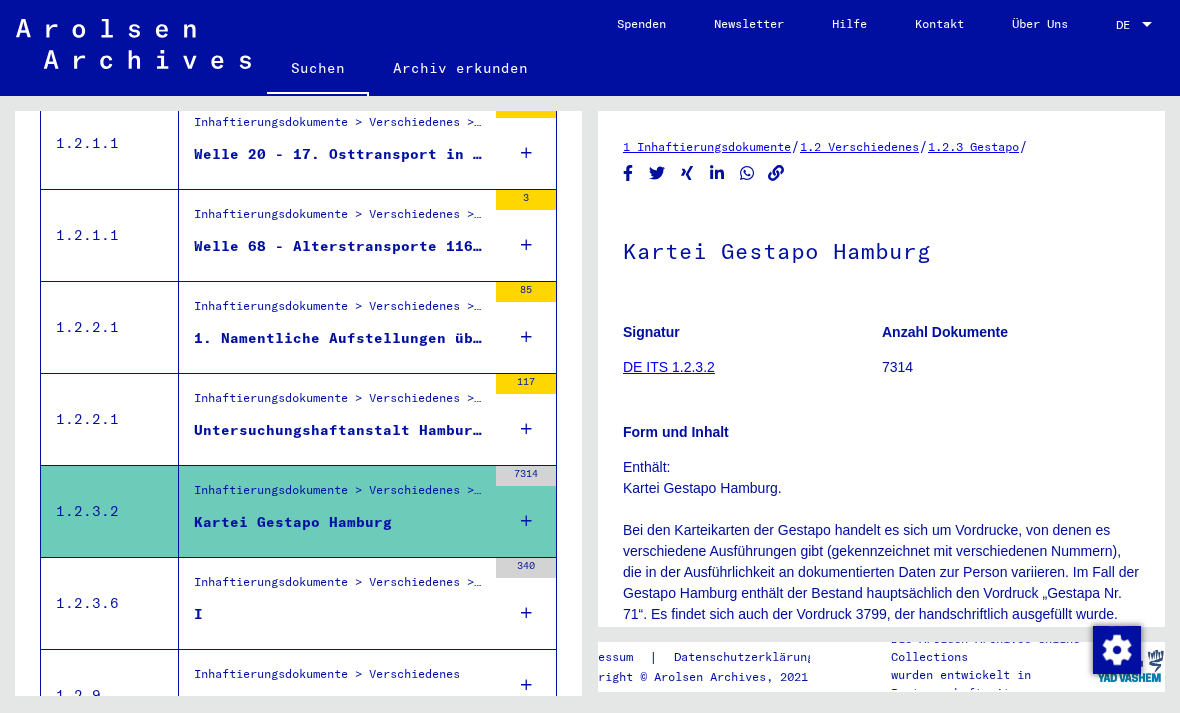 scroll, scrollTop: 0, scrollLeft: 0, axis: both 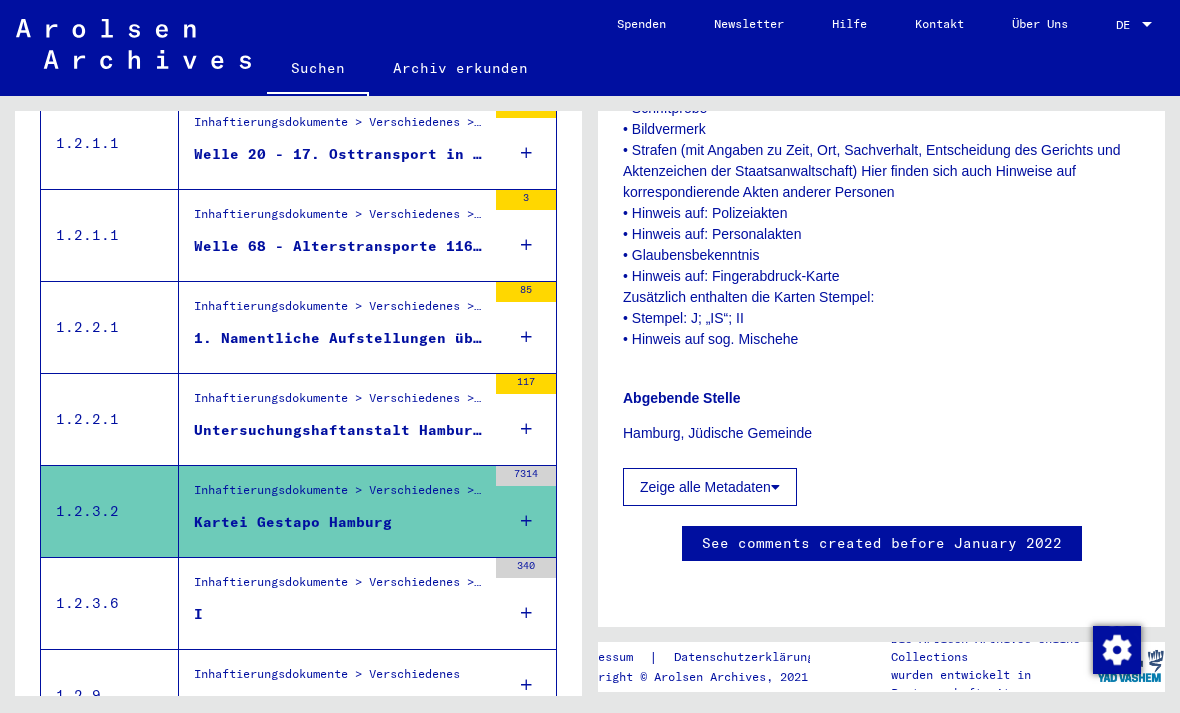 click on "Enthält: Kartei Gestapo Hamburg. Bei den Karteikarten der Gestapo handelt es sich um Vordrucke, von denen es verschiedene Ausführungen gibt (gekennzeichnet mit verschiedenen Nummern), die in der Ausführlichkeit an dokumentierten Daten zur Person variieren. Im Fall der Gestapo Hamburg enthält der Bestand hauptsächlich den Vordruck „Gestapa Nr. 71“. Es findet sich auch der Vordruck 3799, der handschriftlich ausgefüllt wurde. Eine Karteikarte ist in der Regel doppelseitig bedruckt, in Einzelfällen finden sich zu einer Person mehrere Karten (abhängig von den gelisteten Strafsachen bzw. Überprüfungen). In der Regel finden sich folgende Anmerkungen zur Person: • Name (und eventuell Geburtsname) • Vorname • Geburtsdatum (mit Ortsangabe) • Beruf • Wohnung • Familienstand • Politische Einstellung • Staatsangehörigkeit • Glaubensbekenntnis • Deckname • Schriftprobe • Bildvermerk • Hinweis auf: Personalakten" 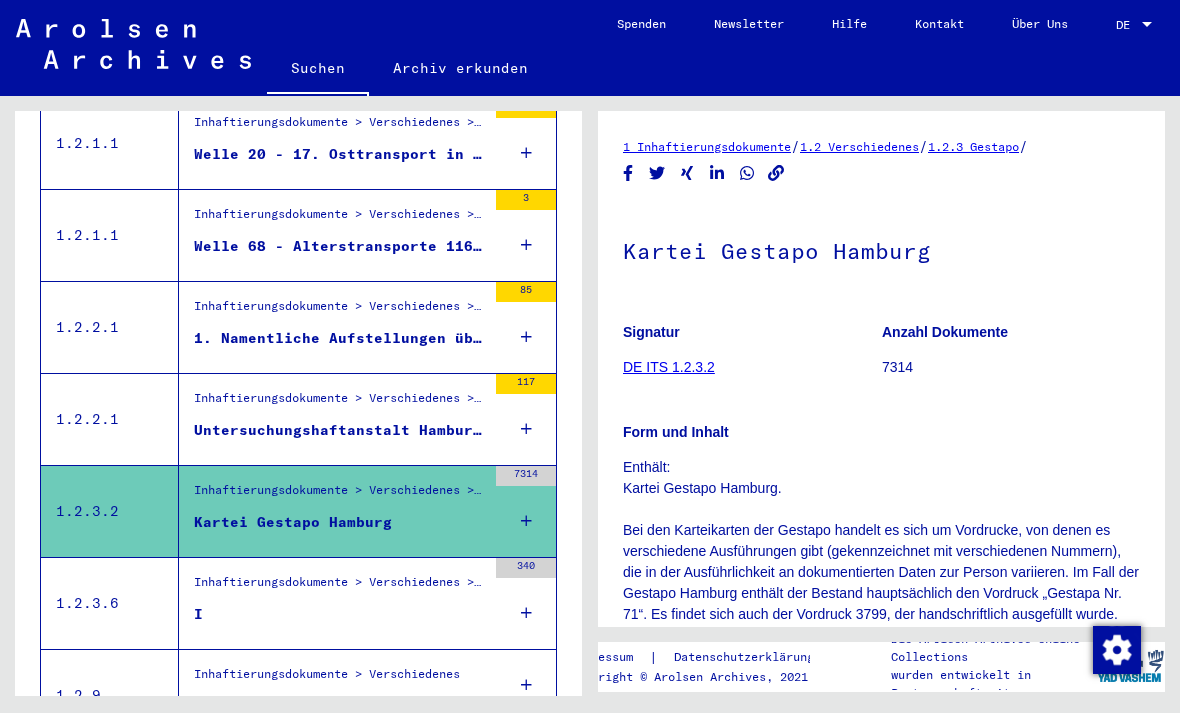 scroll, scrollTop: 0, scrollLeft: 0, axis: both 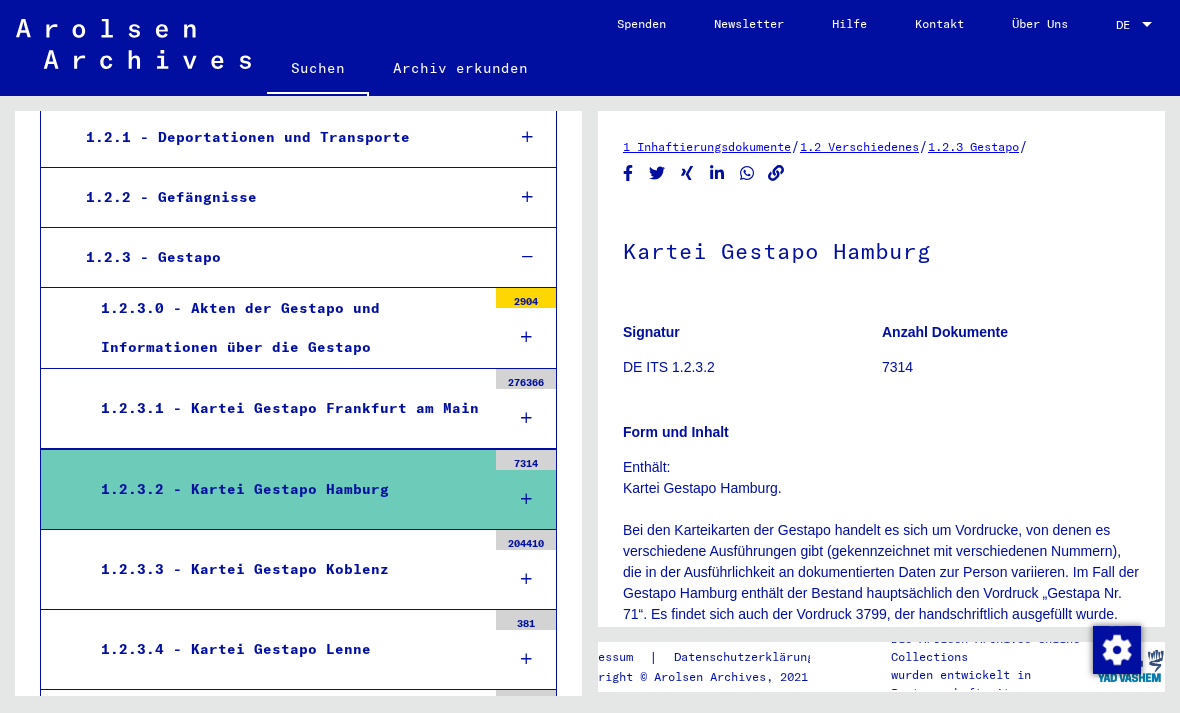 click at bounding box center [526, 499] 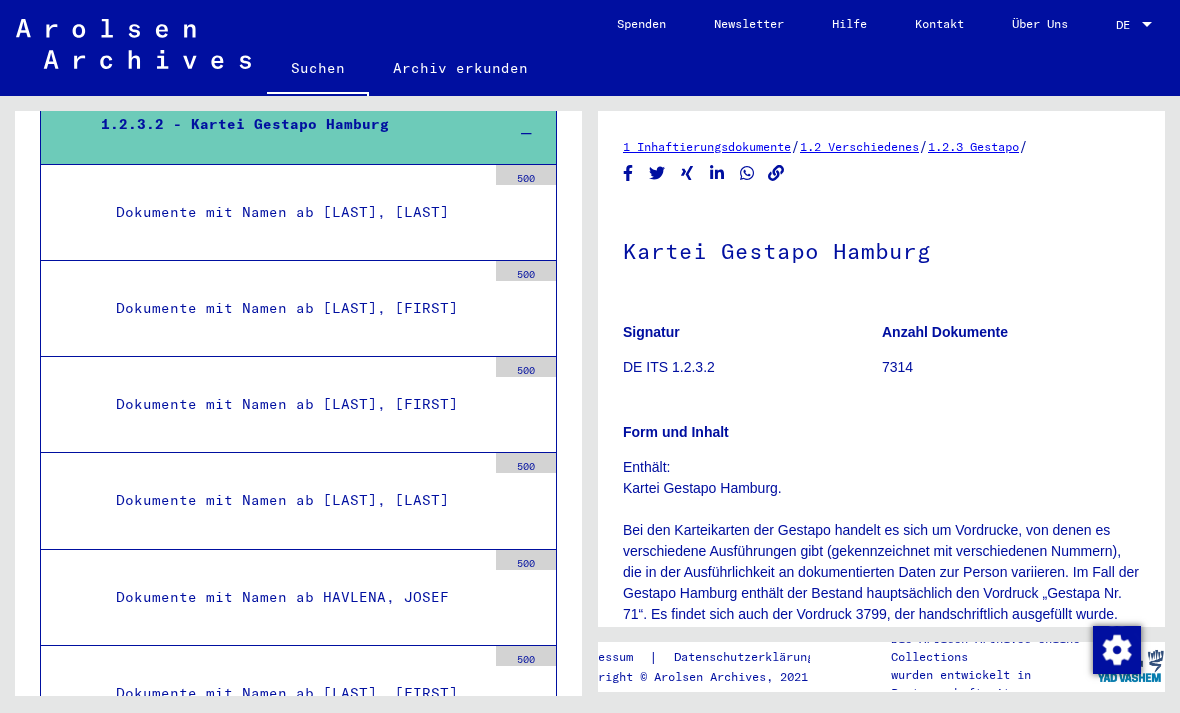 scroll, scrollTop: 763, scrollLeft: 0, axis: vertical 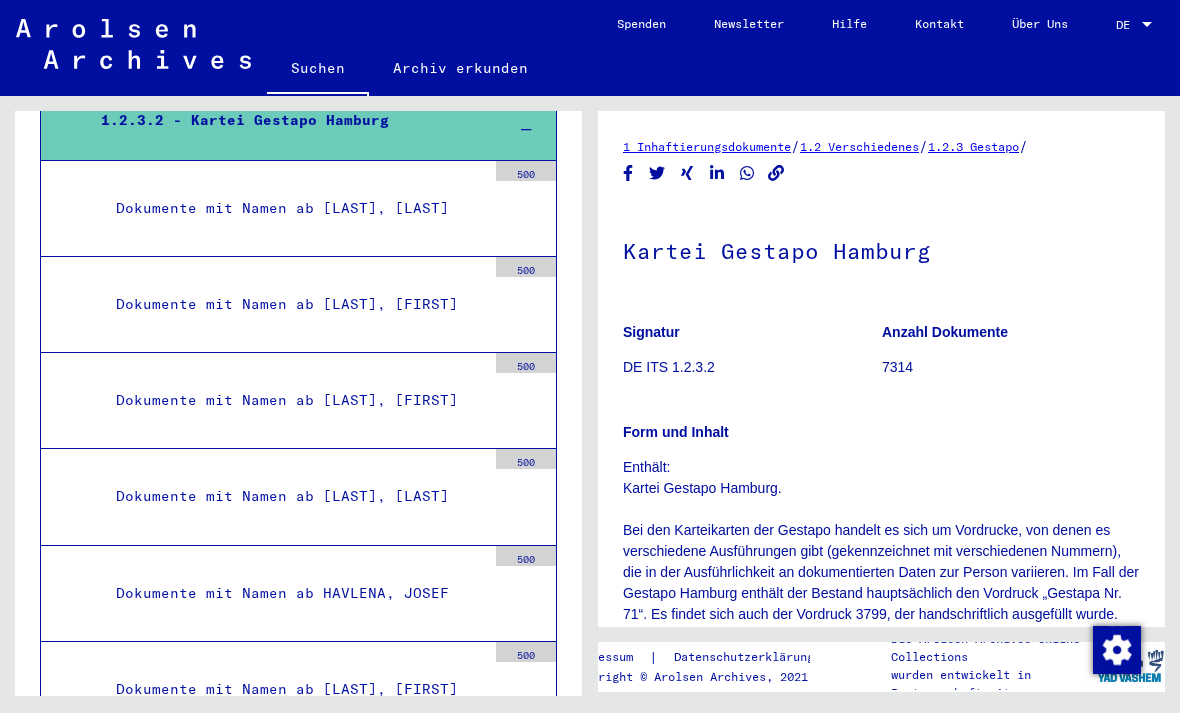 click on "Dokumente mit Namen ab [LAST], [FIRST]" at bounding box center (293, 400) 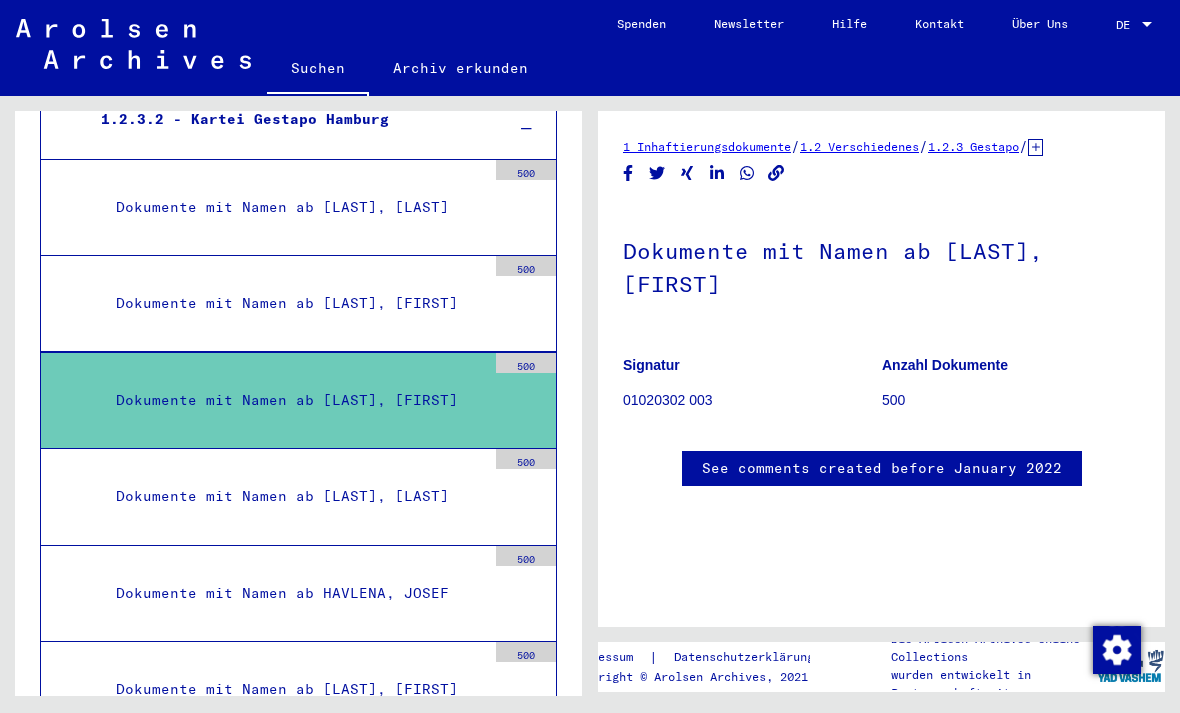 click on "500" 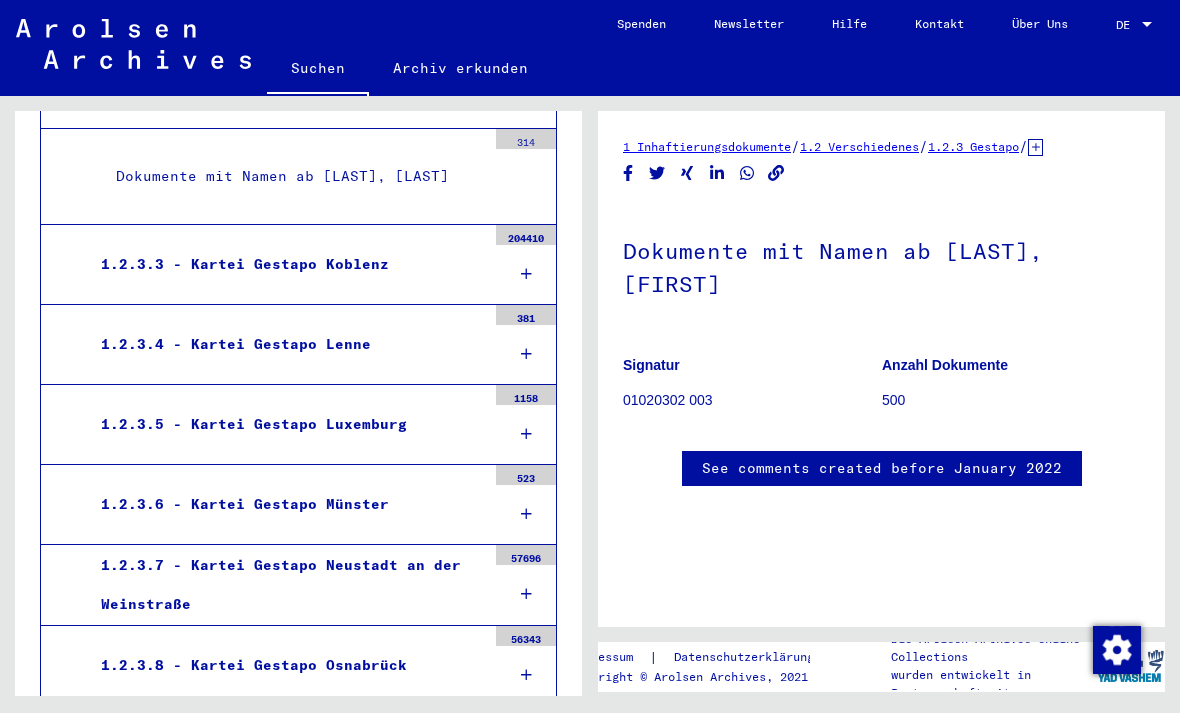 scroll, scrollTop: 2140, scrollLeft: 0, axis: vertical 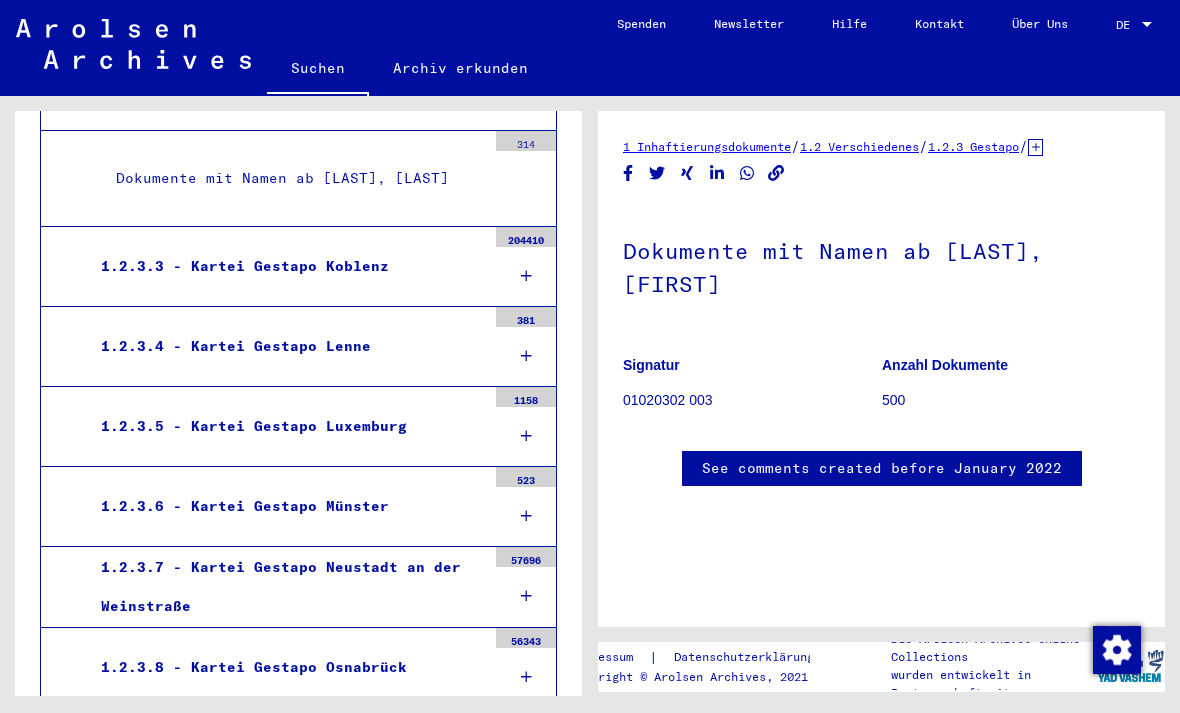 click at bounding box center (526, 757) 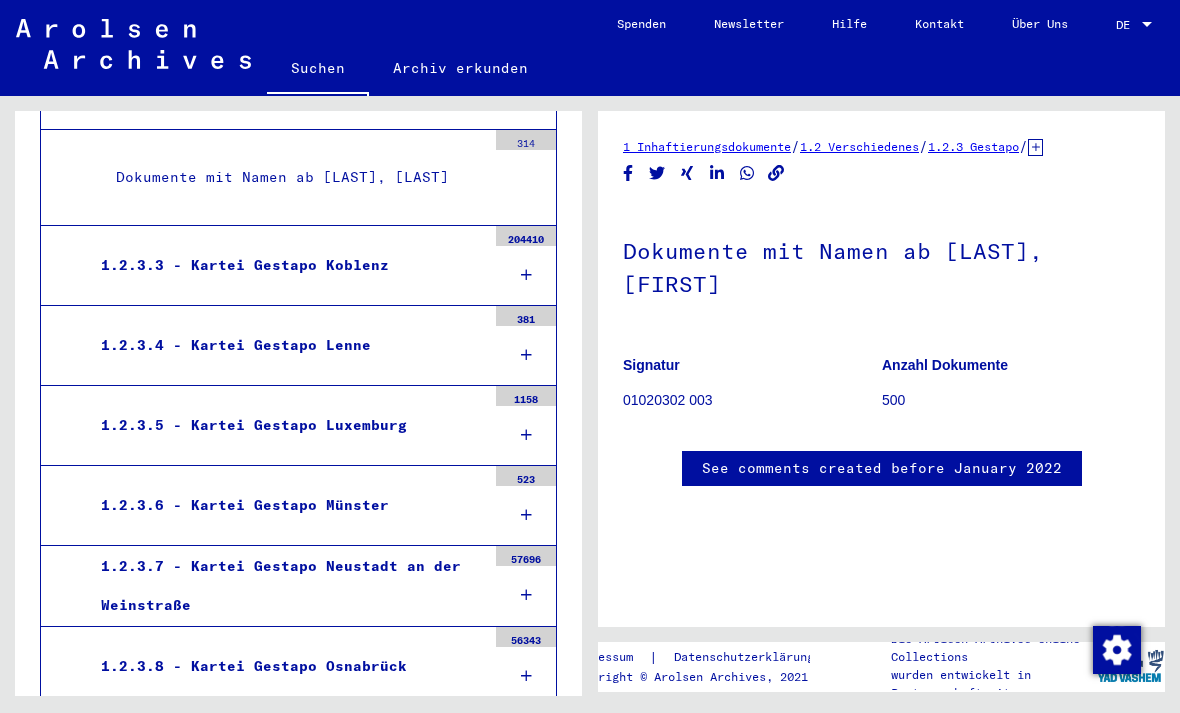 click on "1.2.3.9 - Kartei Gestapo Trier" at bounding box center [286, 747] 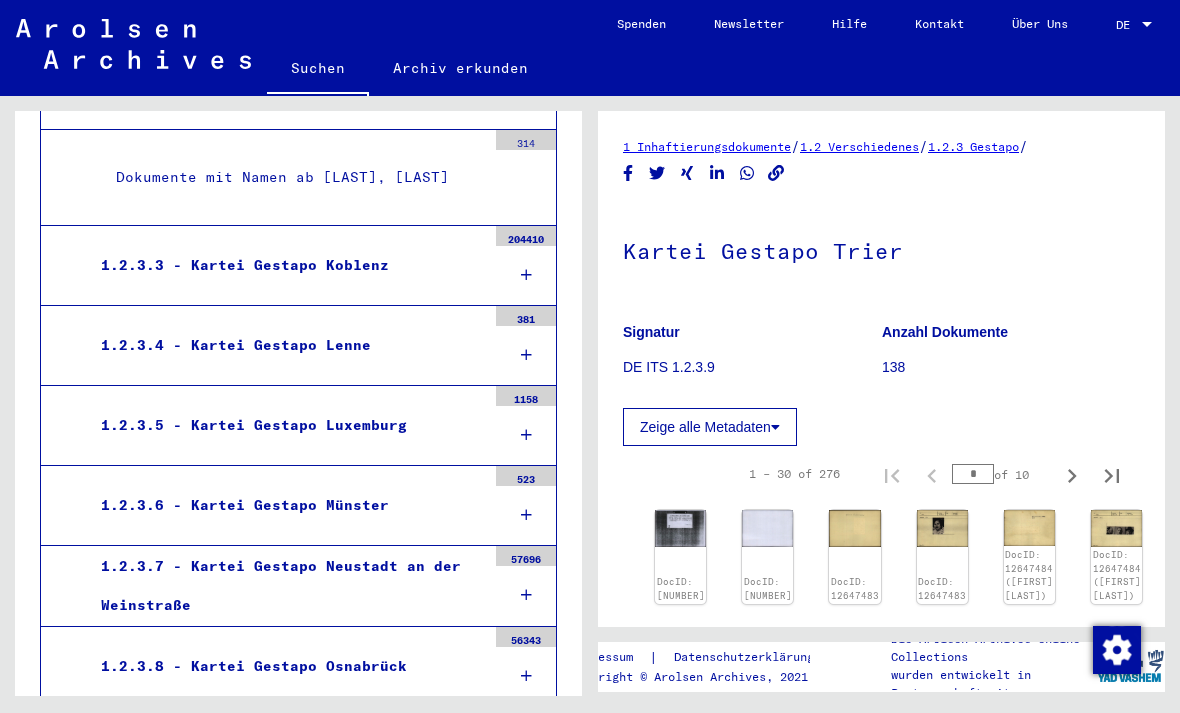 scroll, scrollTop: 0, scrollLeft: 0, axis: both 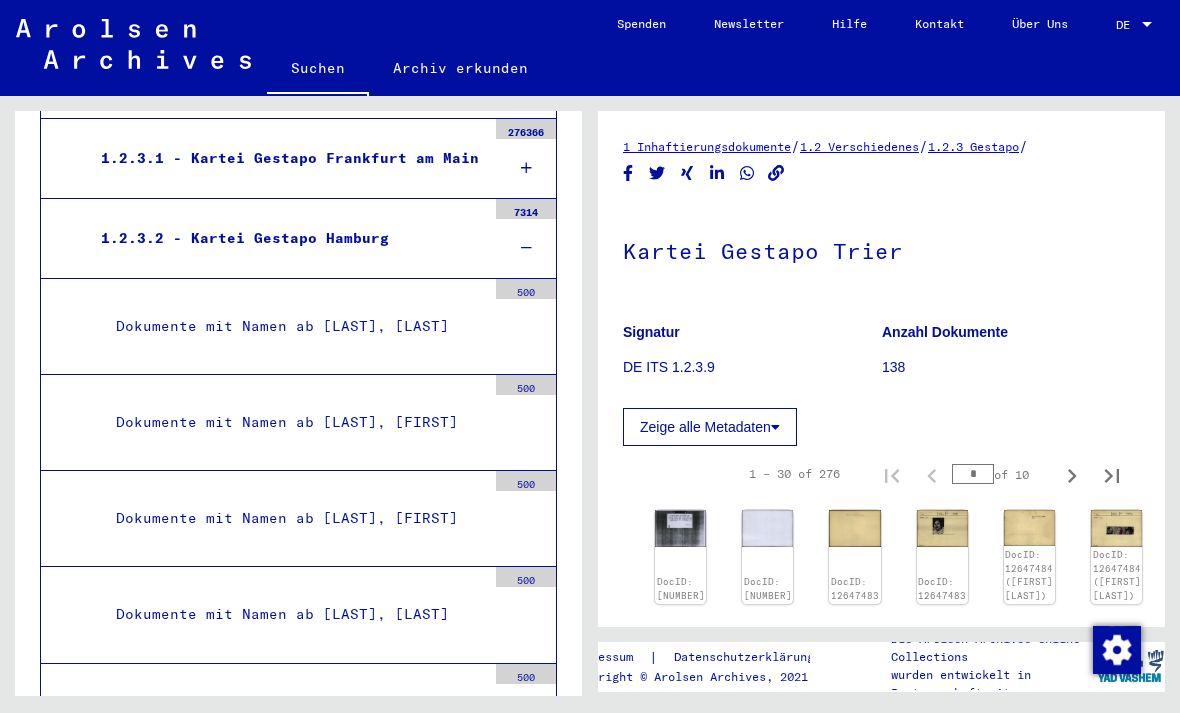click on "Dokumente mit Namen ab [LAST], [FIRST]" at bounding box center (293, 518) 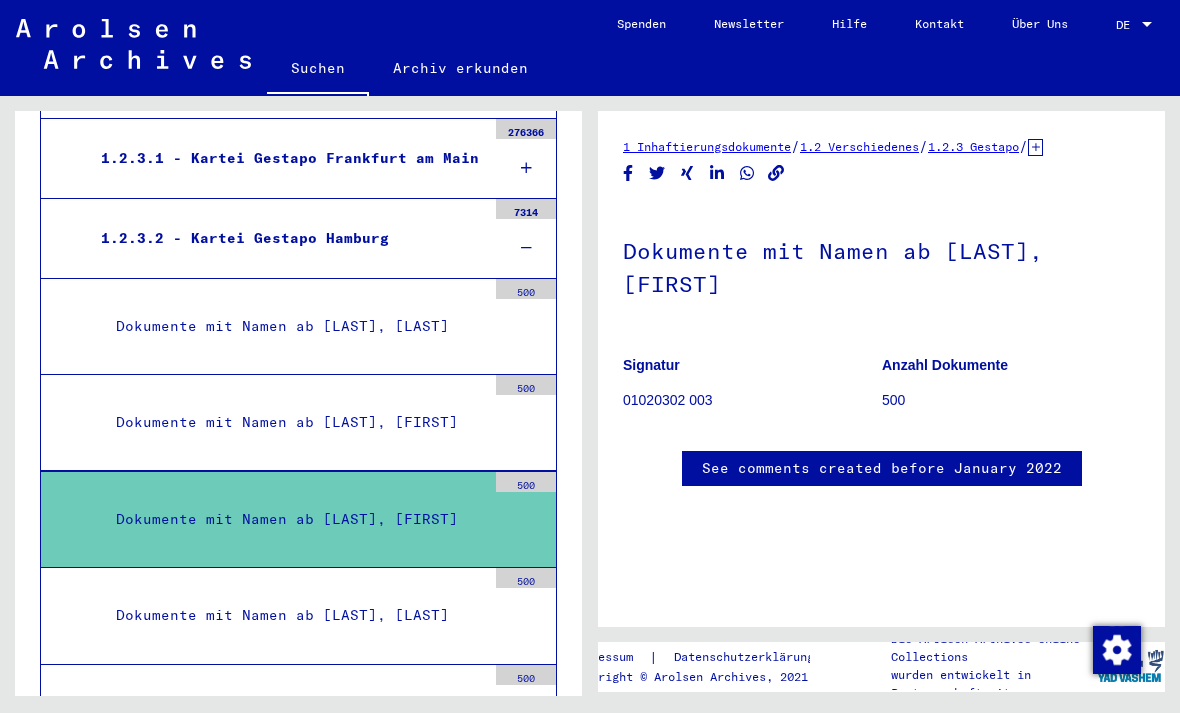 click on "Anzahl Dokumente 500" 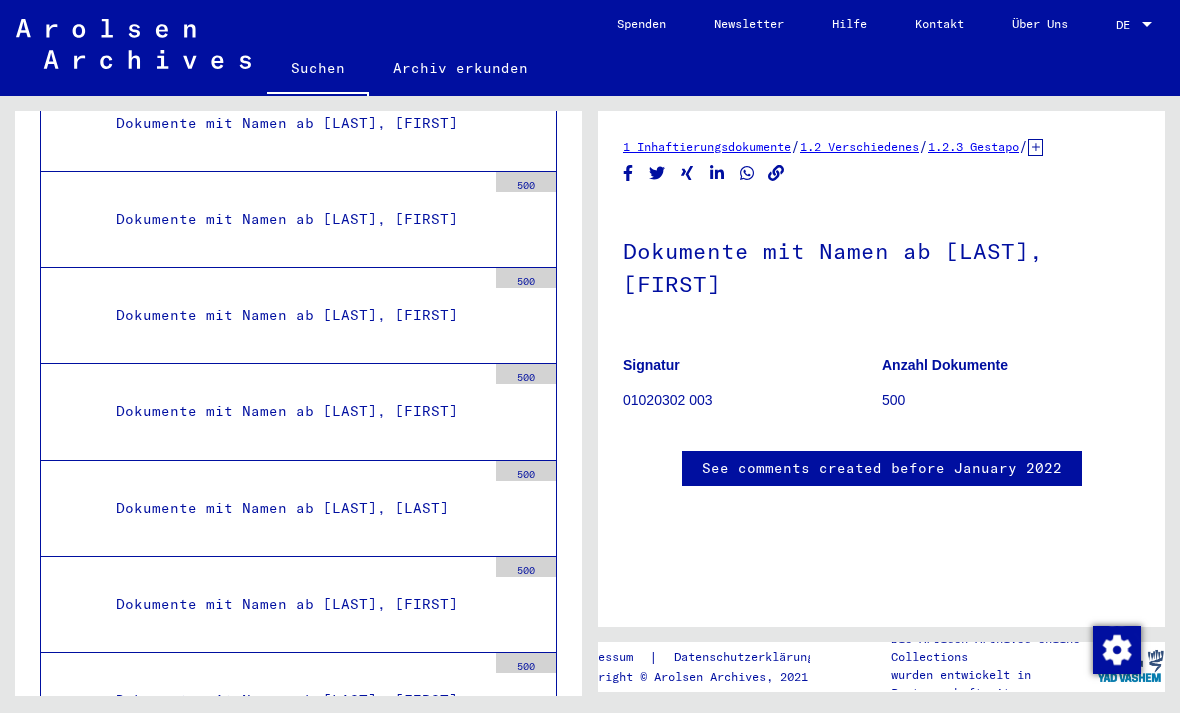 scroll, scrollTop: 1329, scrollLeft: 0, axis: vertical 